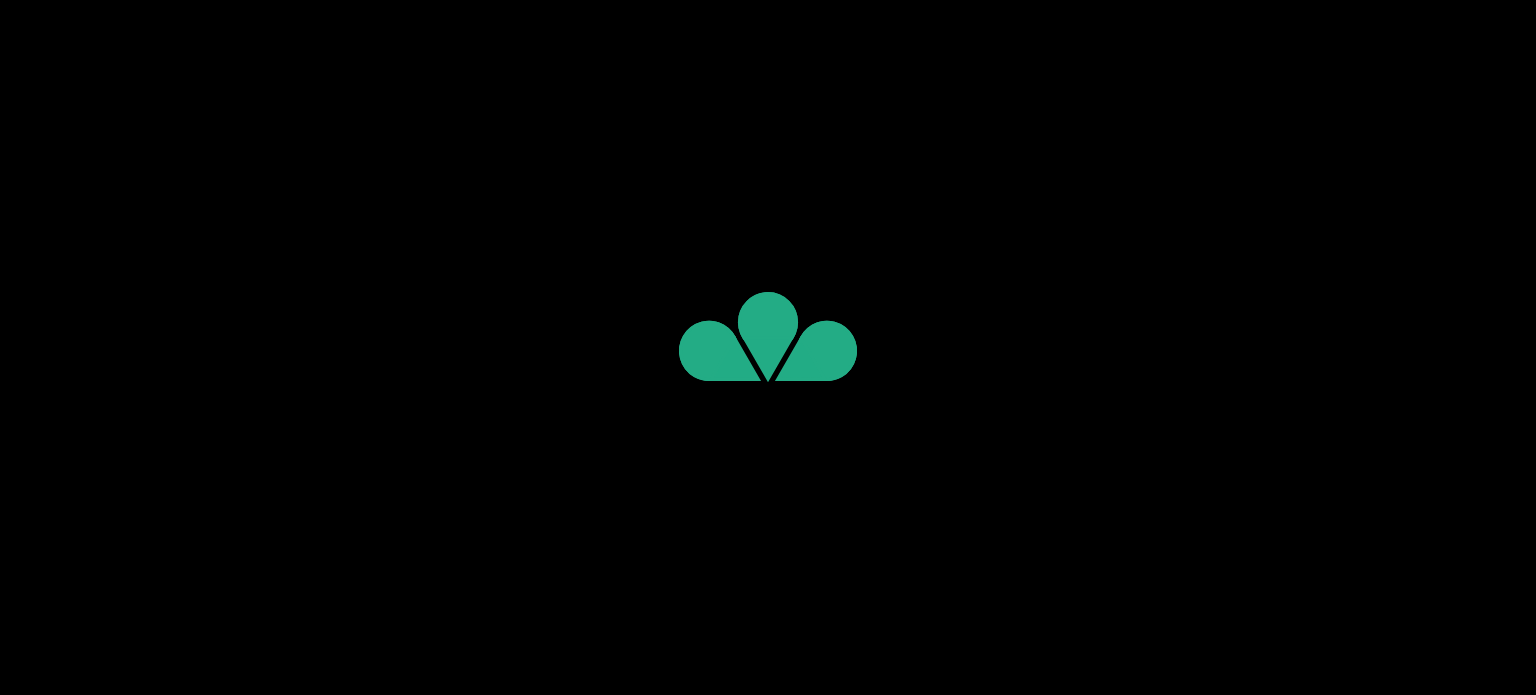 scroll, scrollTop: 0, scrollLeft: 0, axis: both 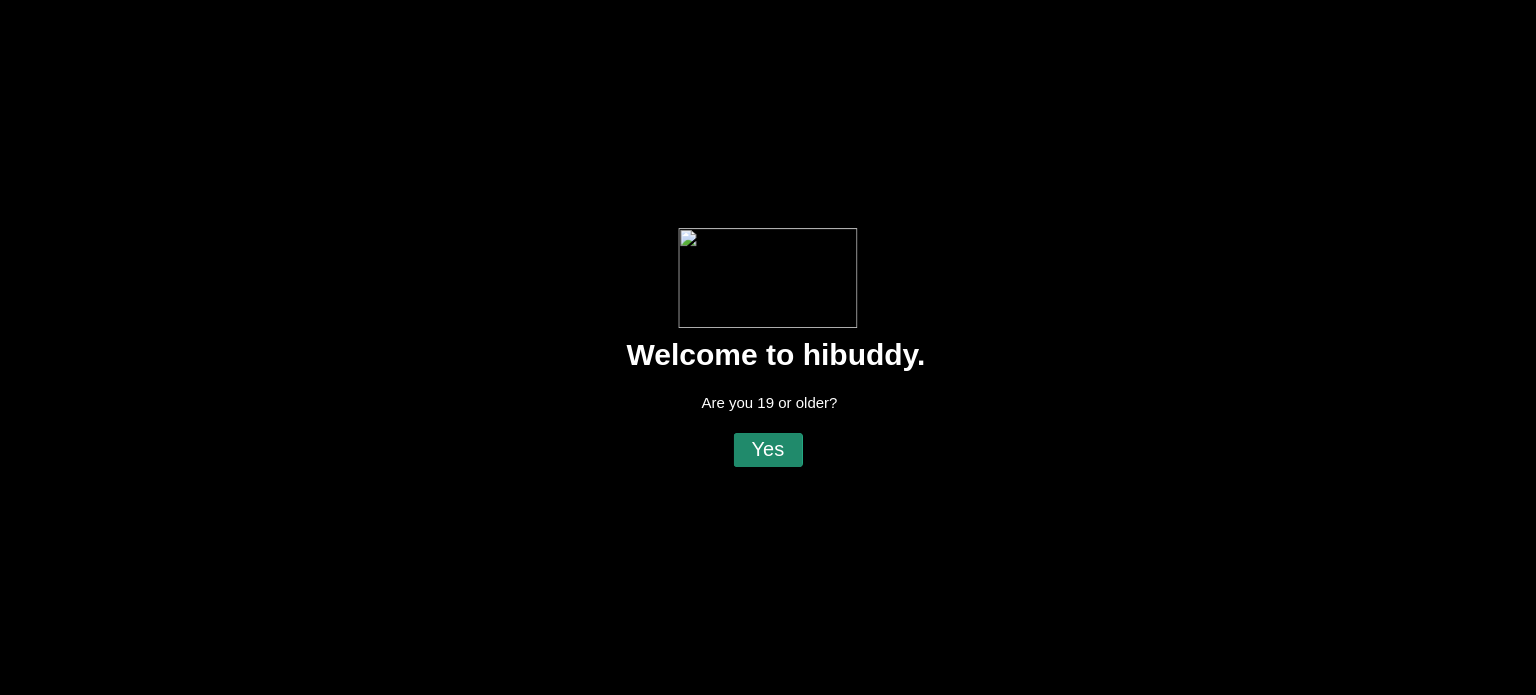 click at bounding box center [768, 347] 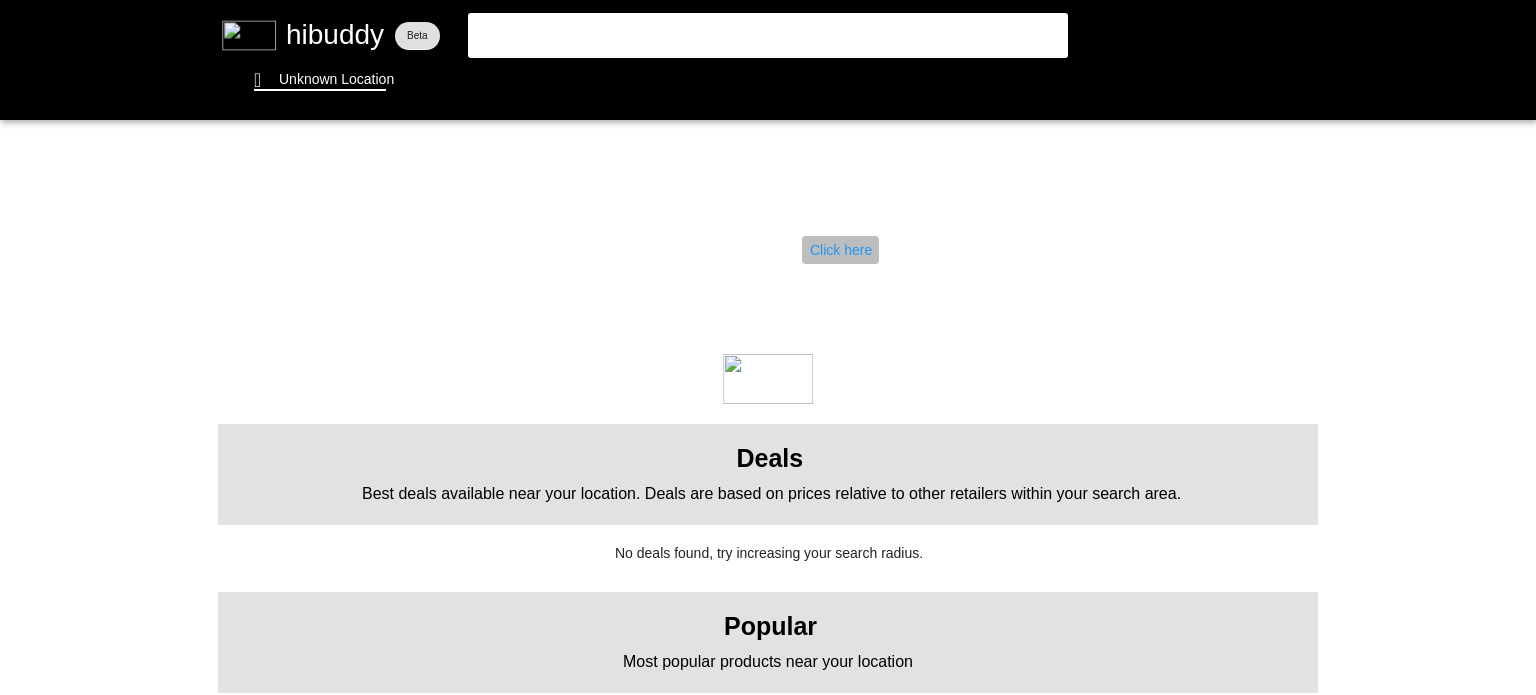 click at bounding box center [768, 347] 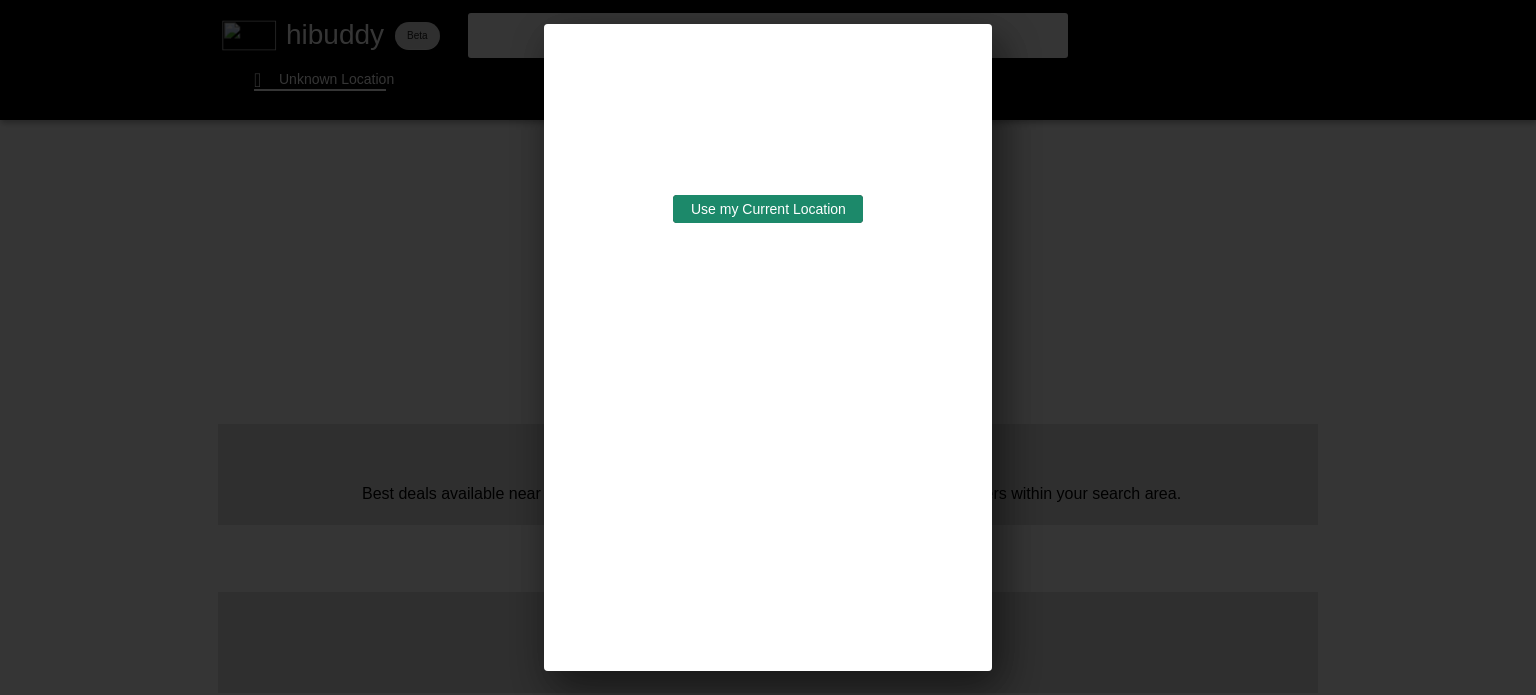 click at bounding box center (768, 347) 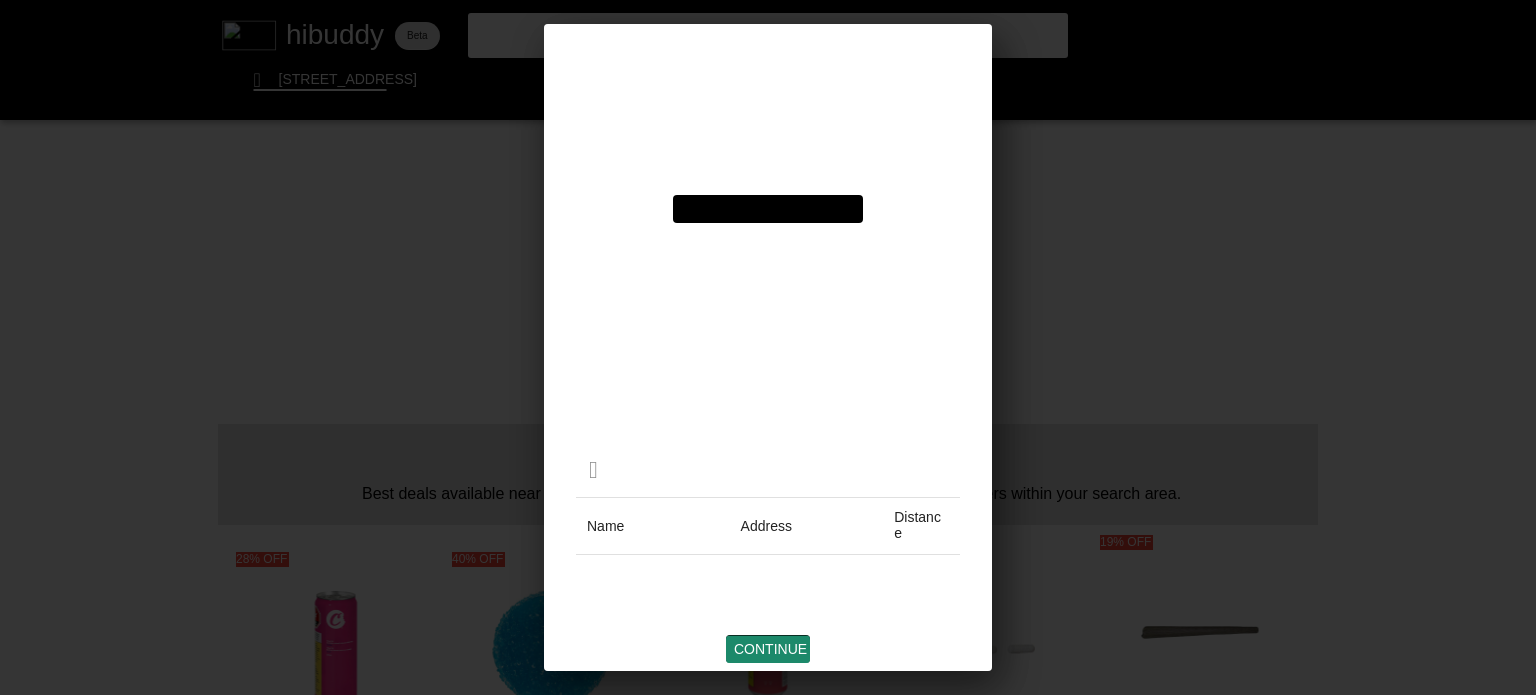click at bounding box center [768, 347] 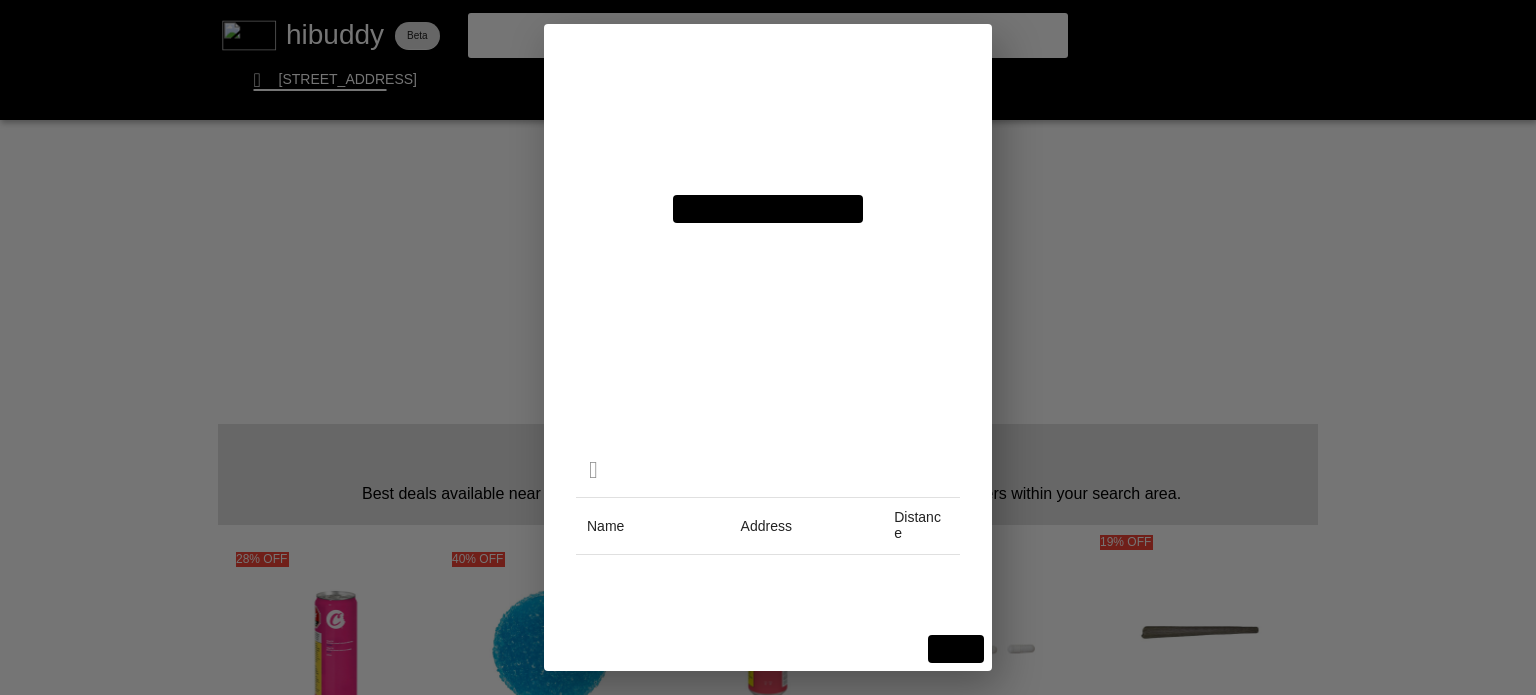 click at bounding box center (768, 347) 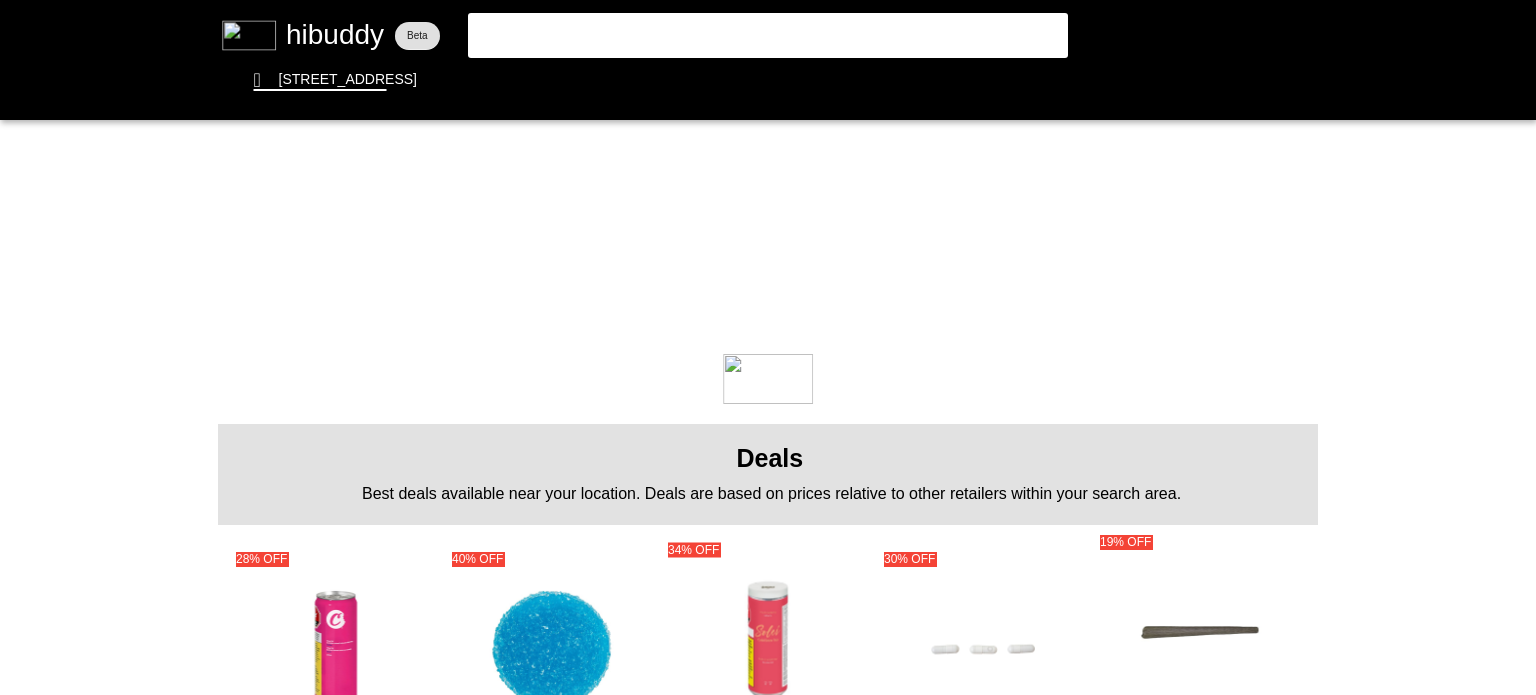 click at bounding box center [768, 347] 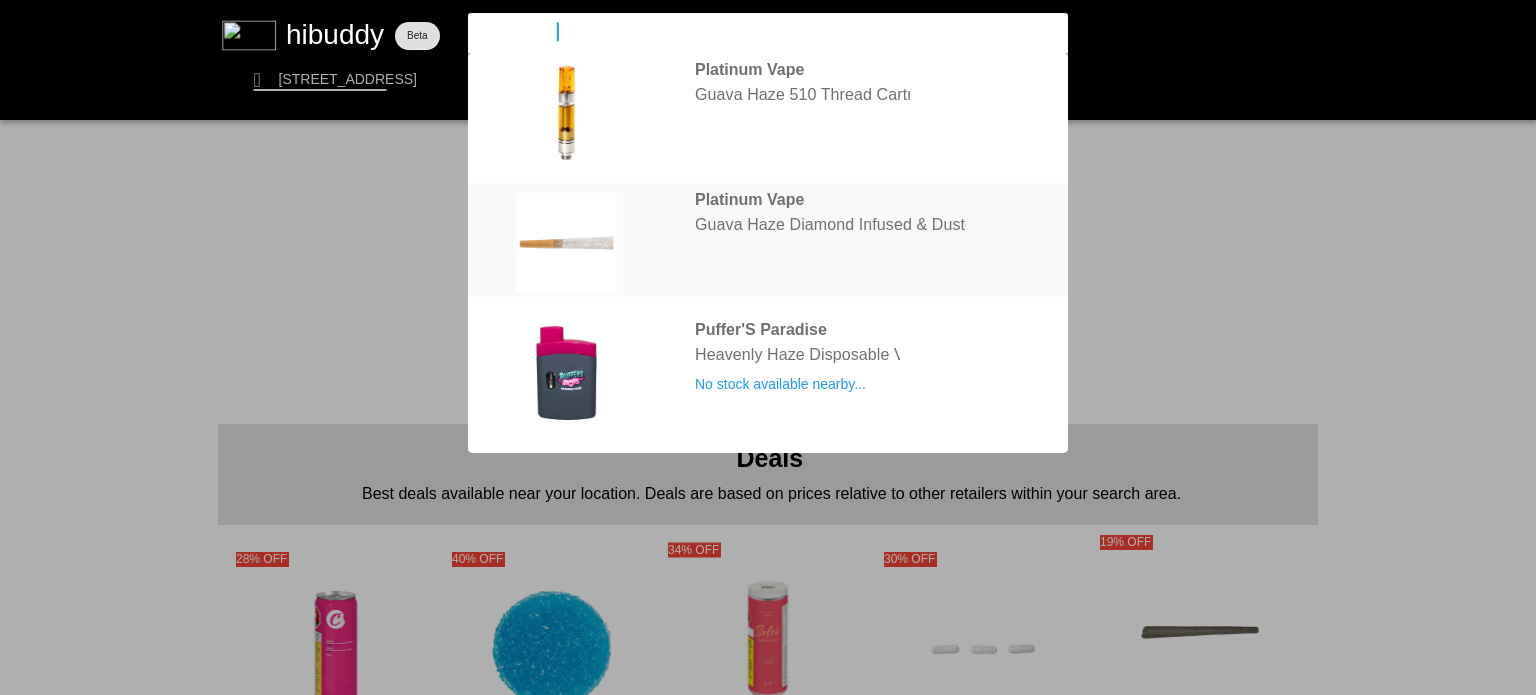 type on "guava haze" 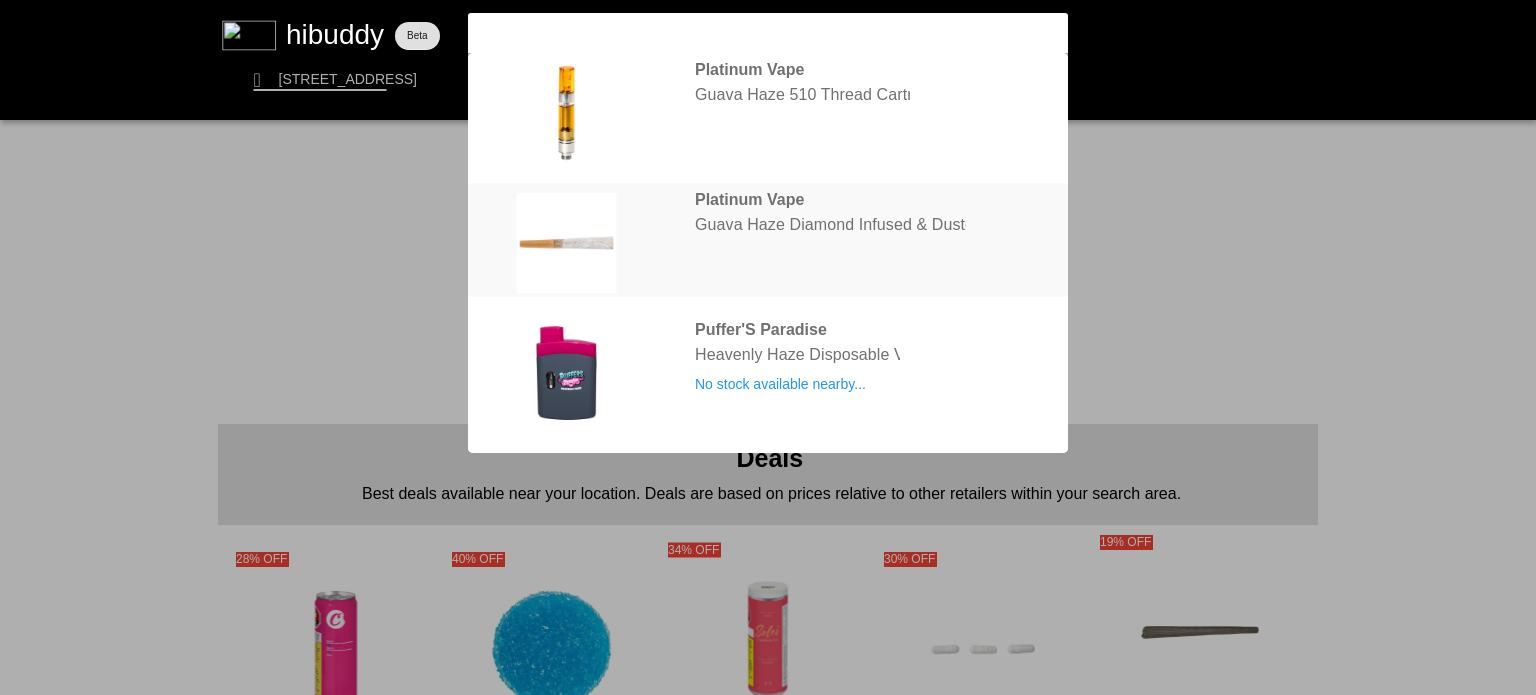 click at bounding box center [768, 347] 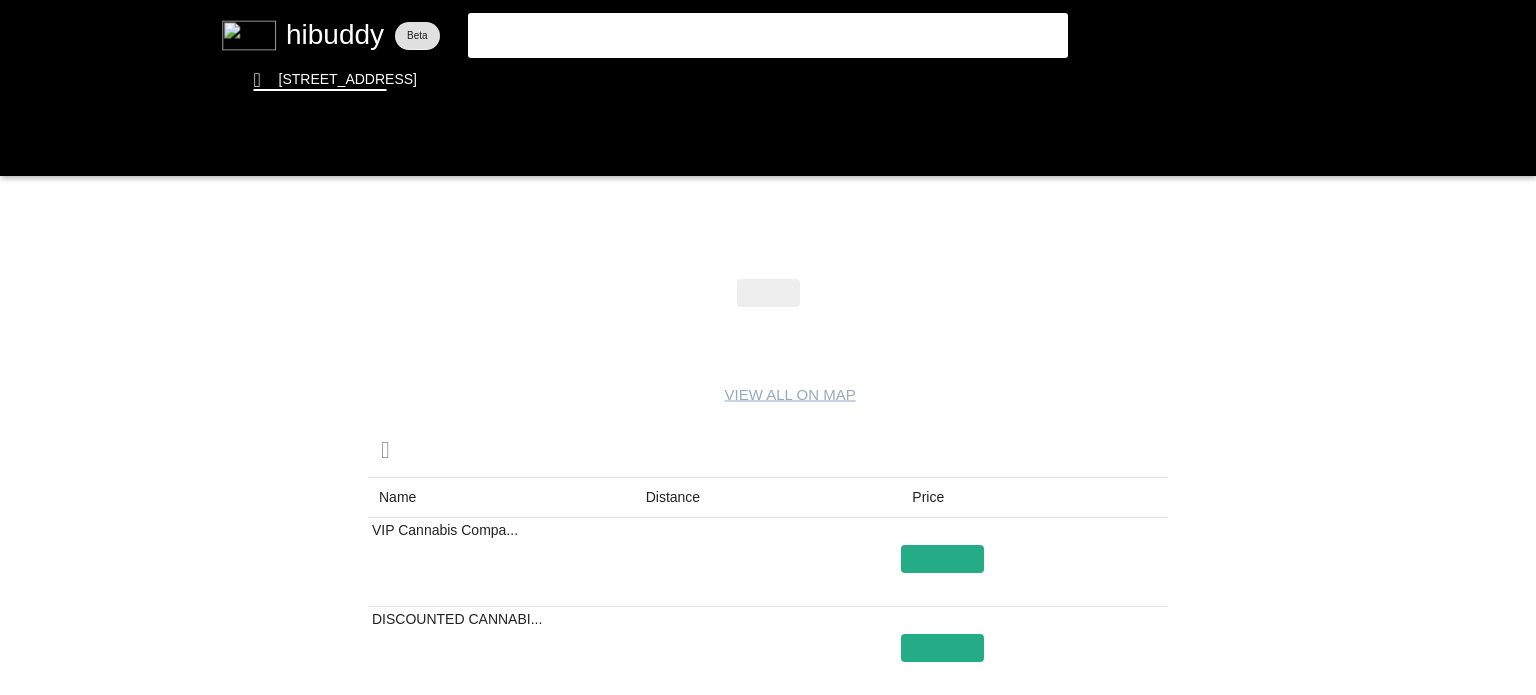 click at bounding box center [768, 347] 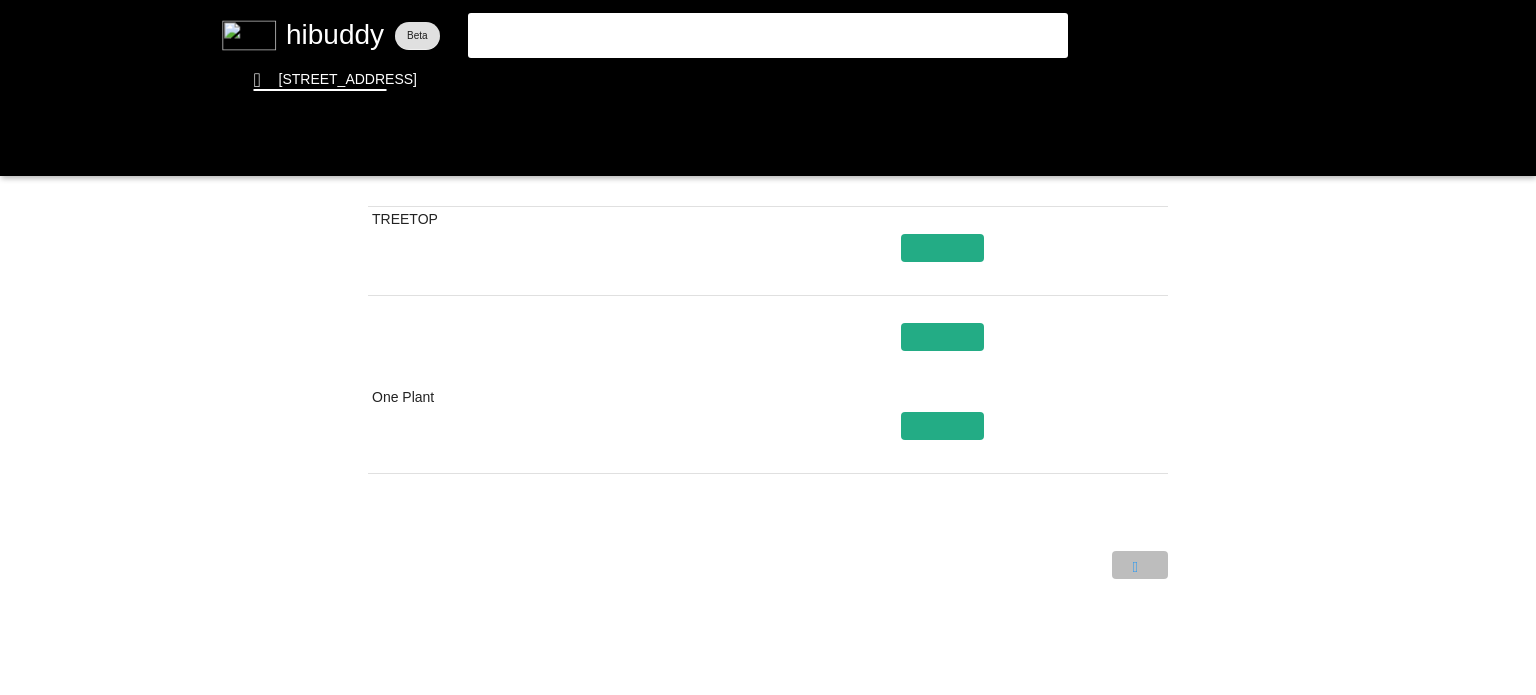 click at bounding box center (768, 347) 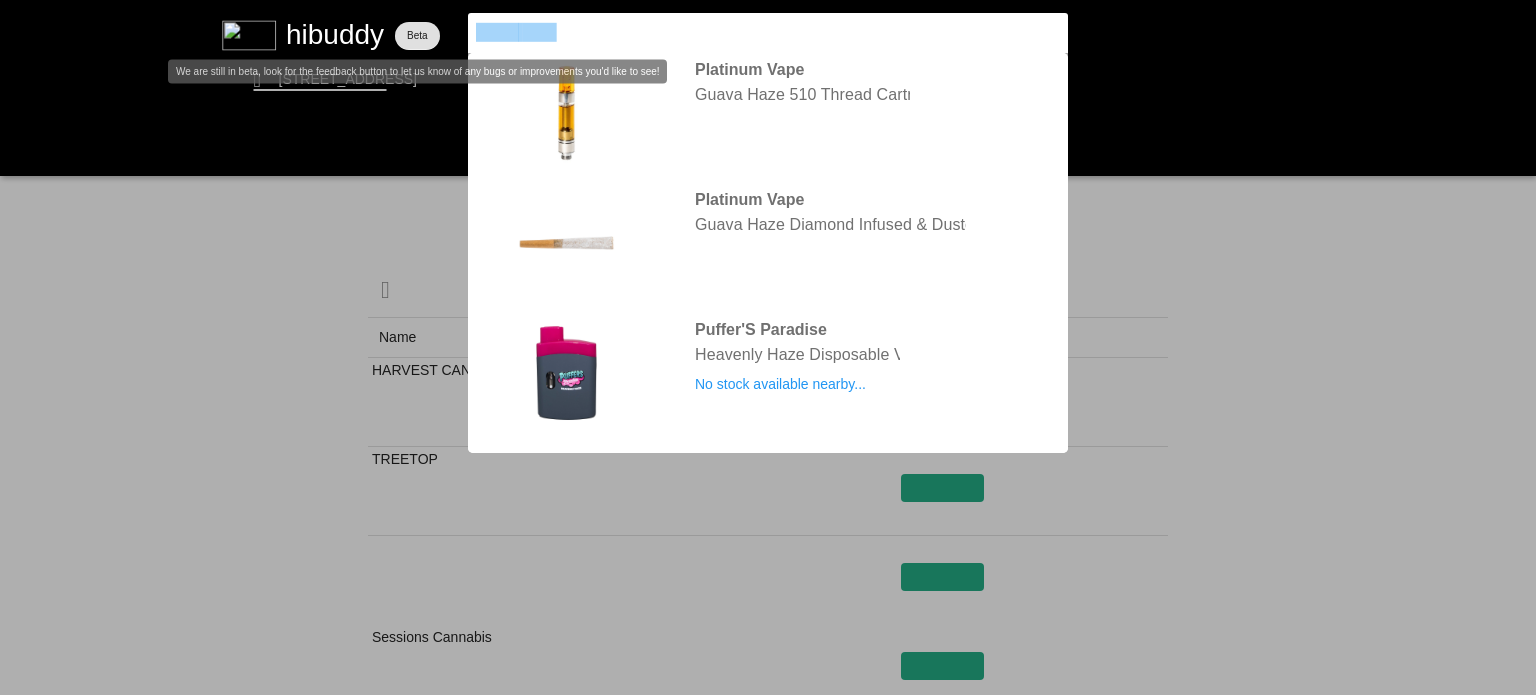 drag, startPoint x: 460, startPoint y: 24, endPoint x: 380, endPoint y: 24, distance: 80 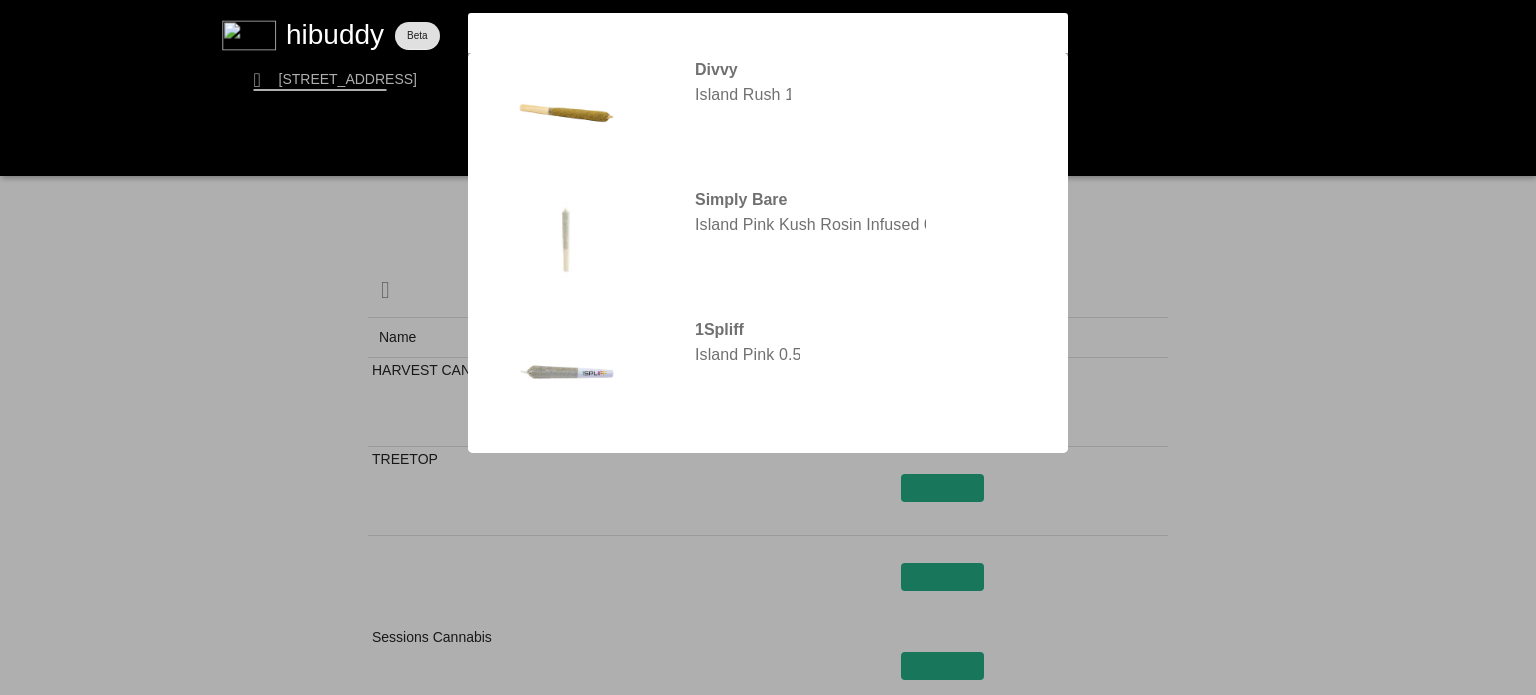 type on "island rush" 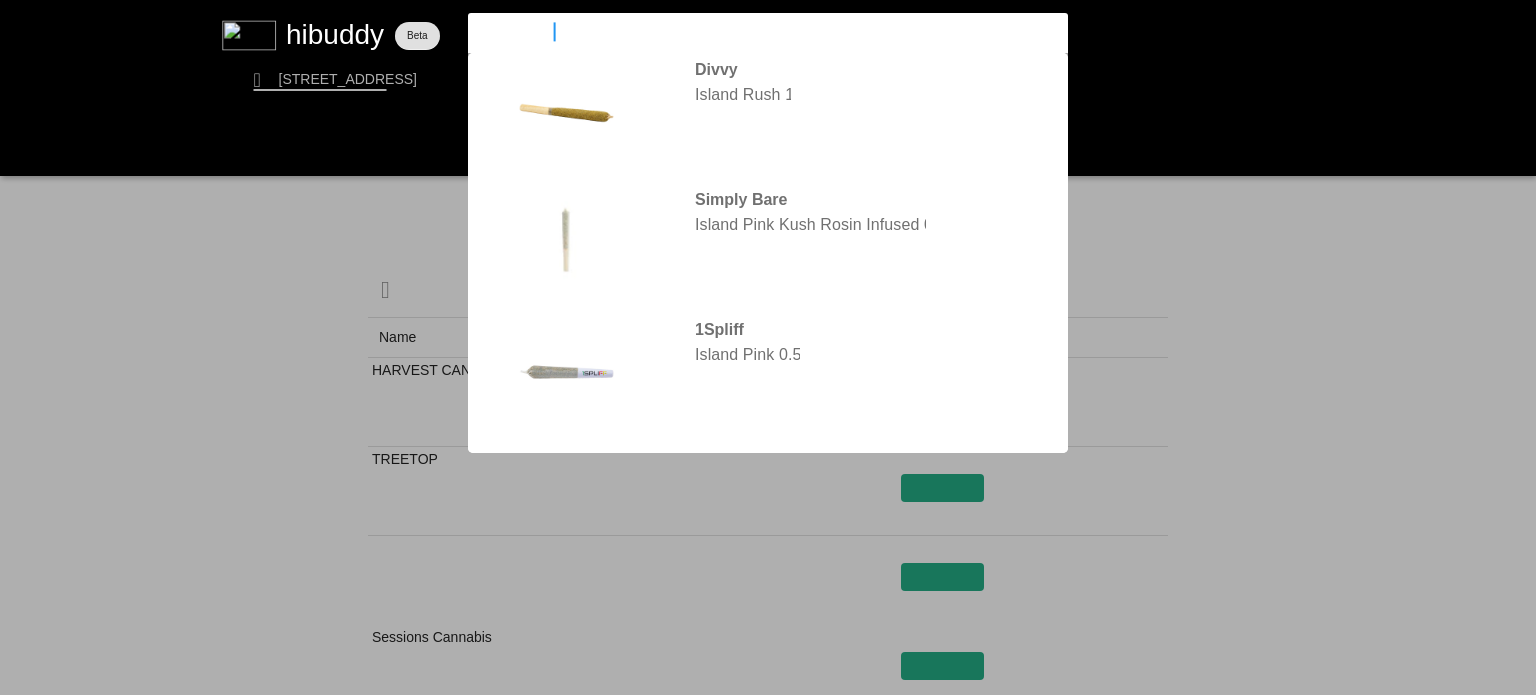 click at bounding box center [768, 347] 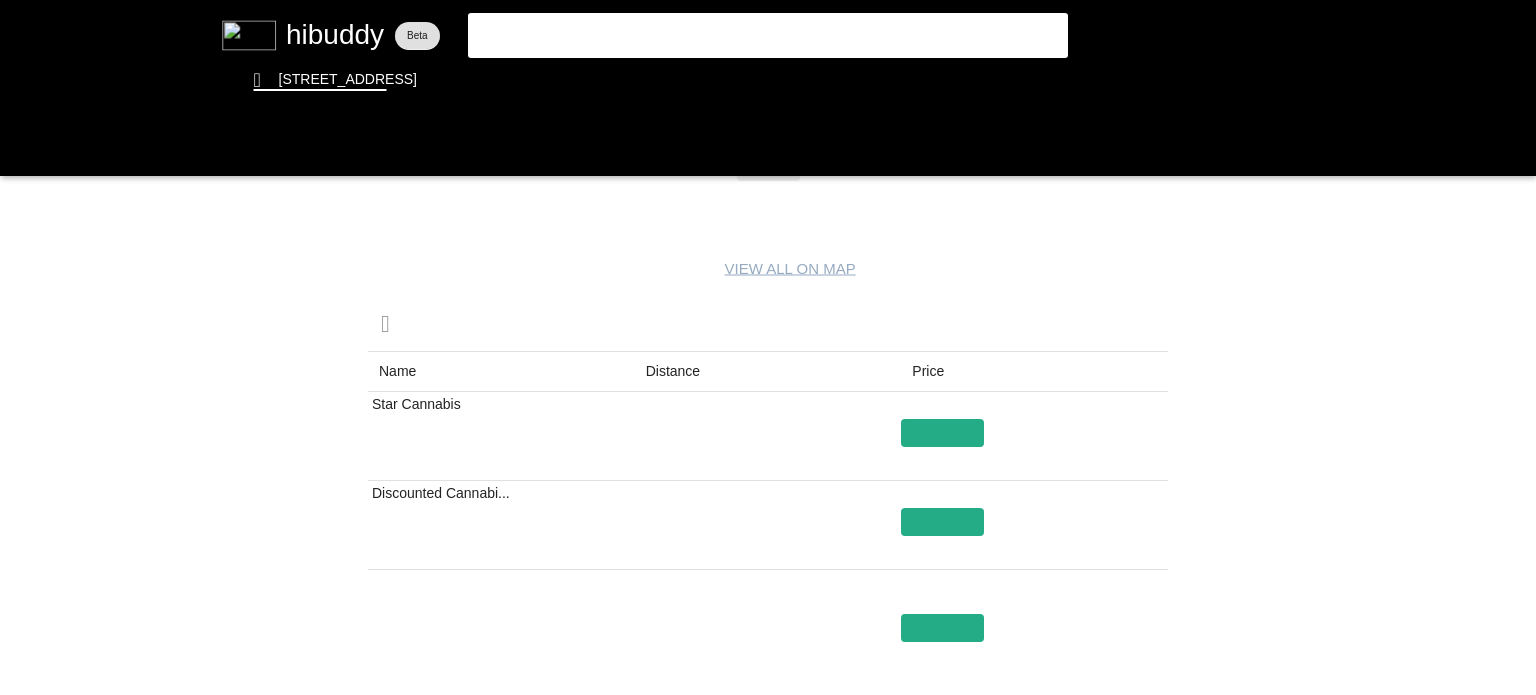 click at bounding box center [768, 347] 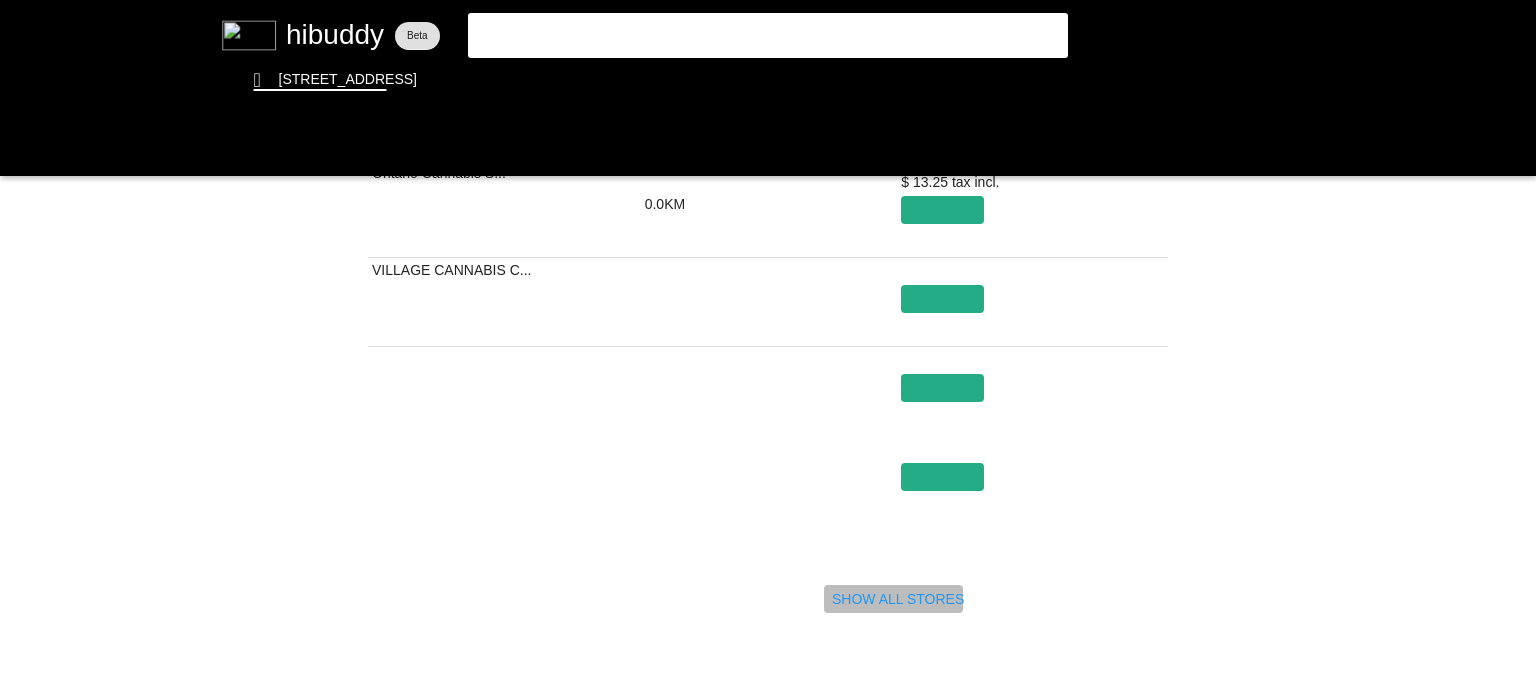 click at bounding box center [768, 347] 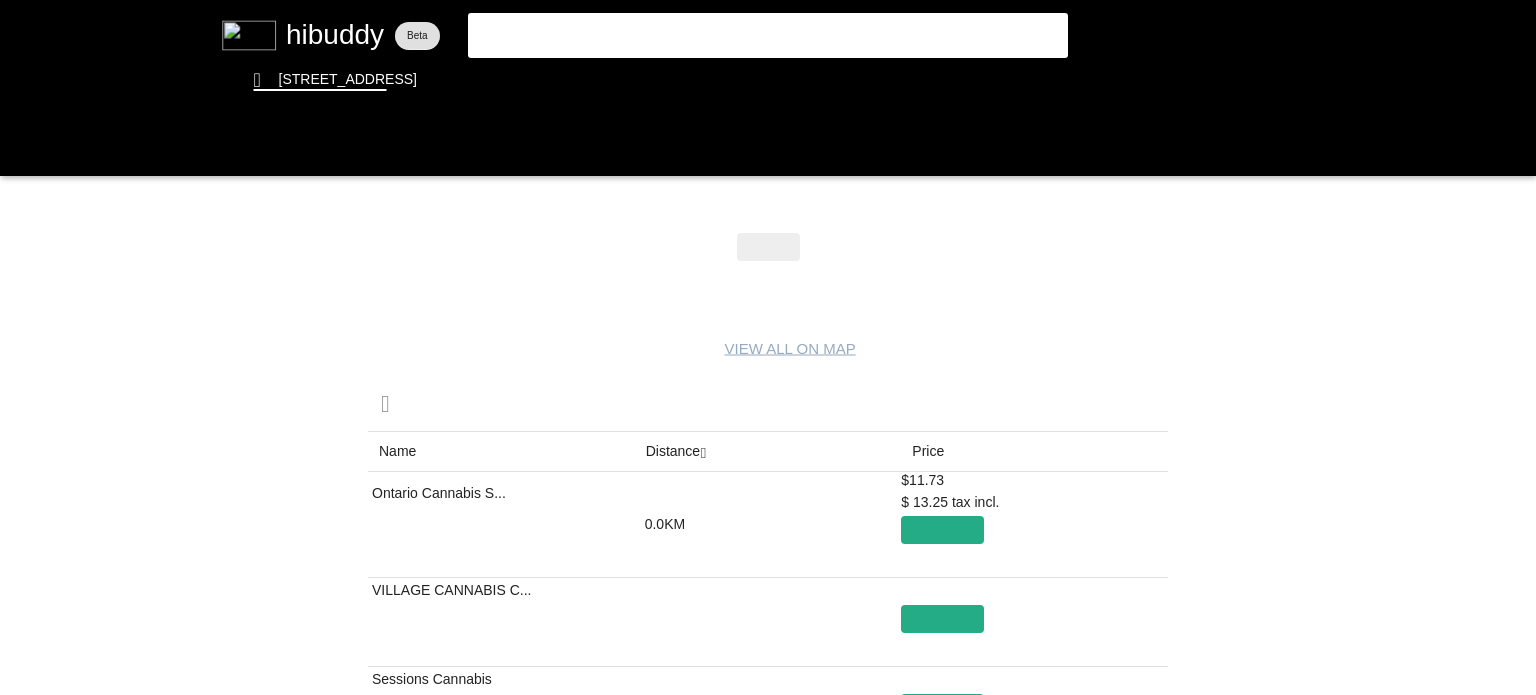 click at bounding box center [768, 347] 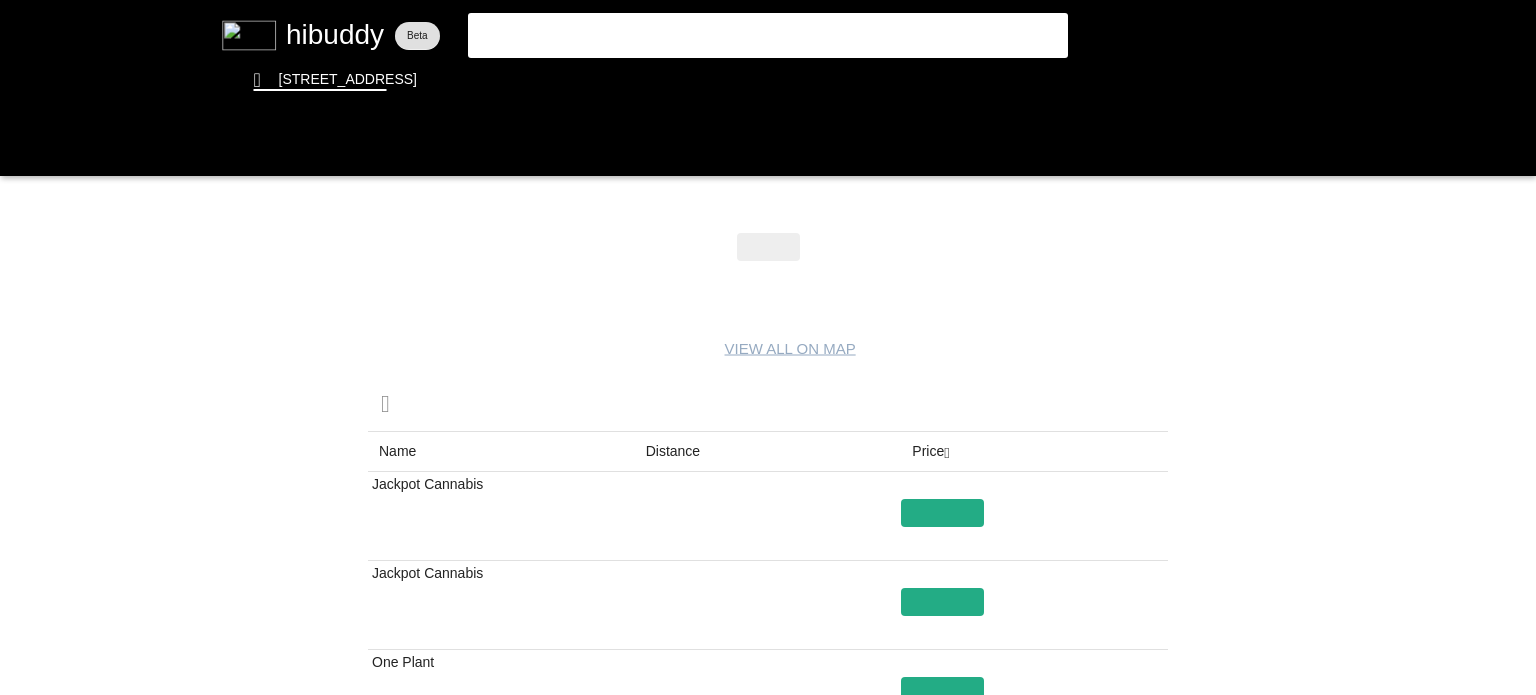 click at bounding box center [768, 347] 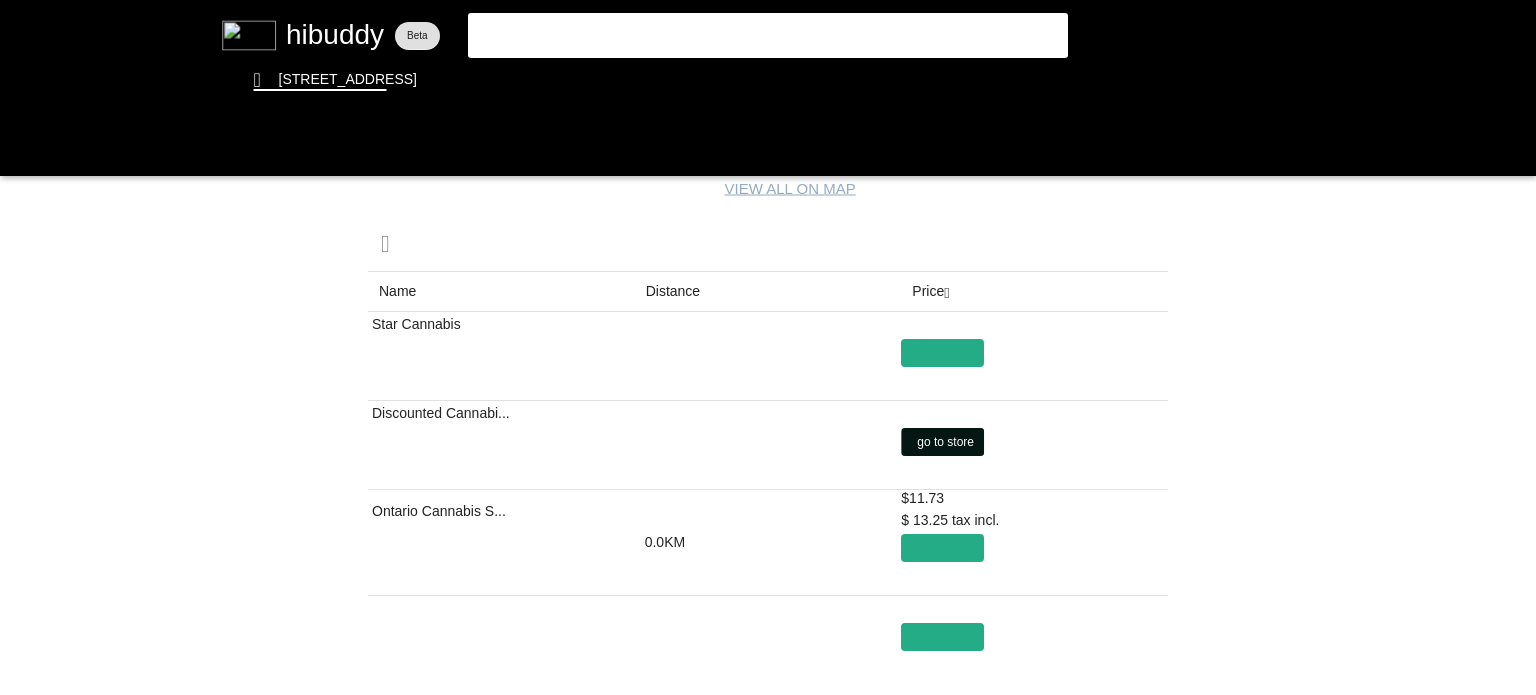 click at bounding box center [768, 347] 